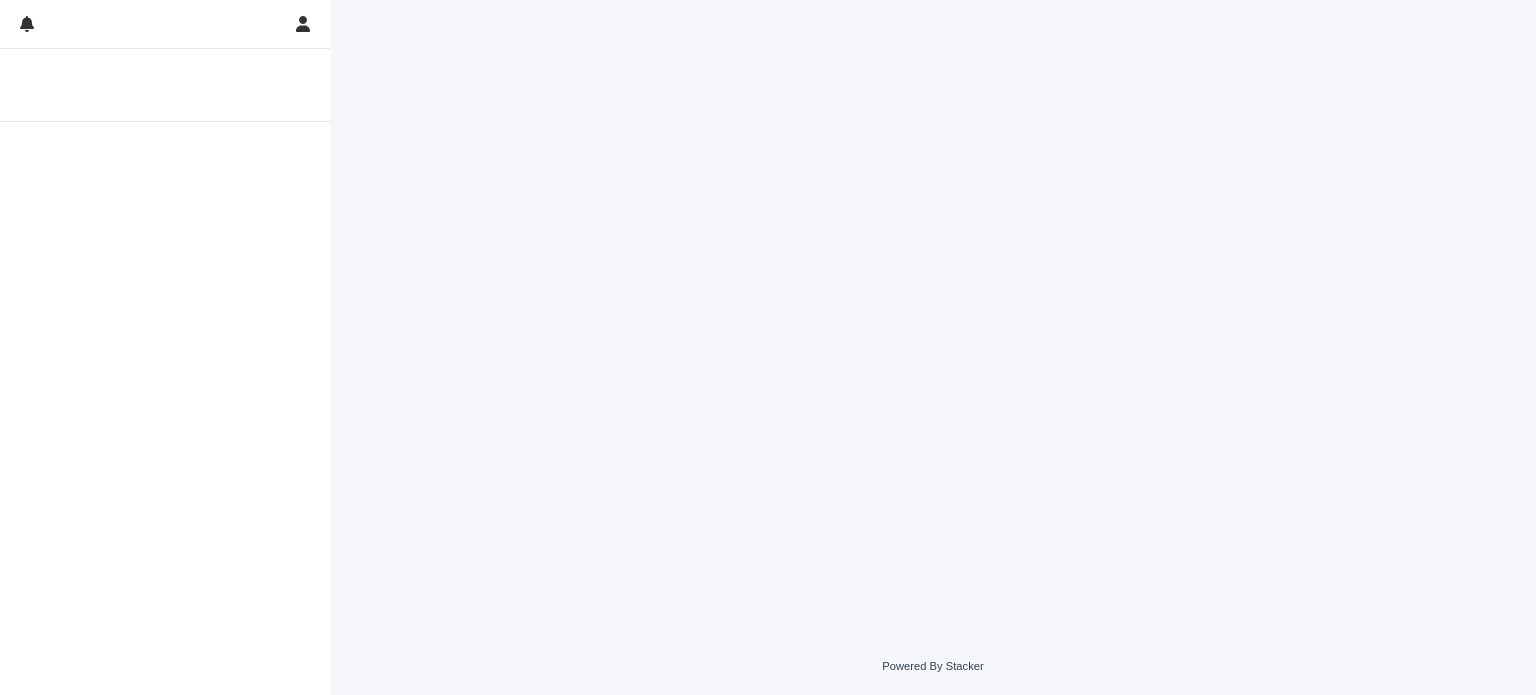 scroll, scrollTop: 0, scrollLeft: 0, axis: both 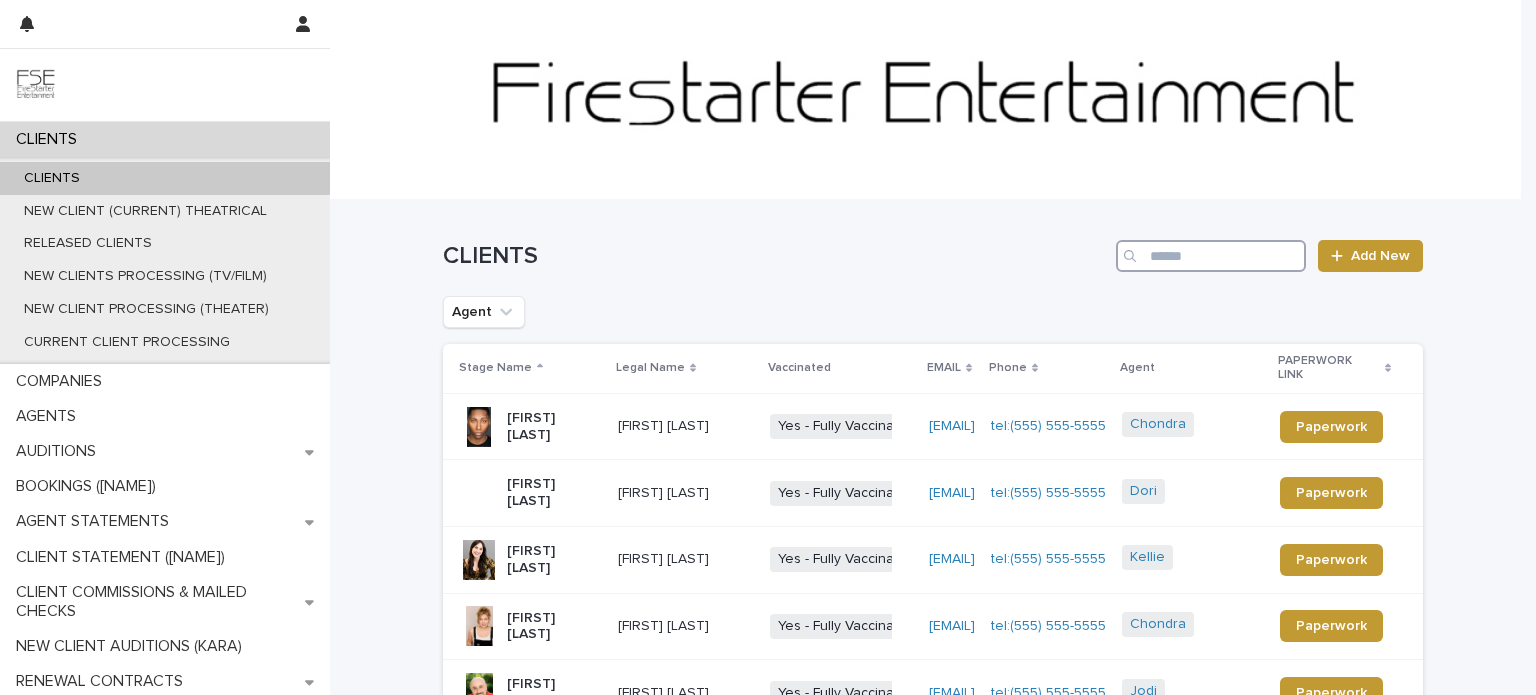 click at bounding box center [1211, 256] 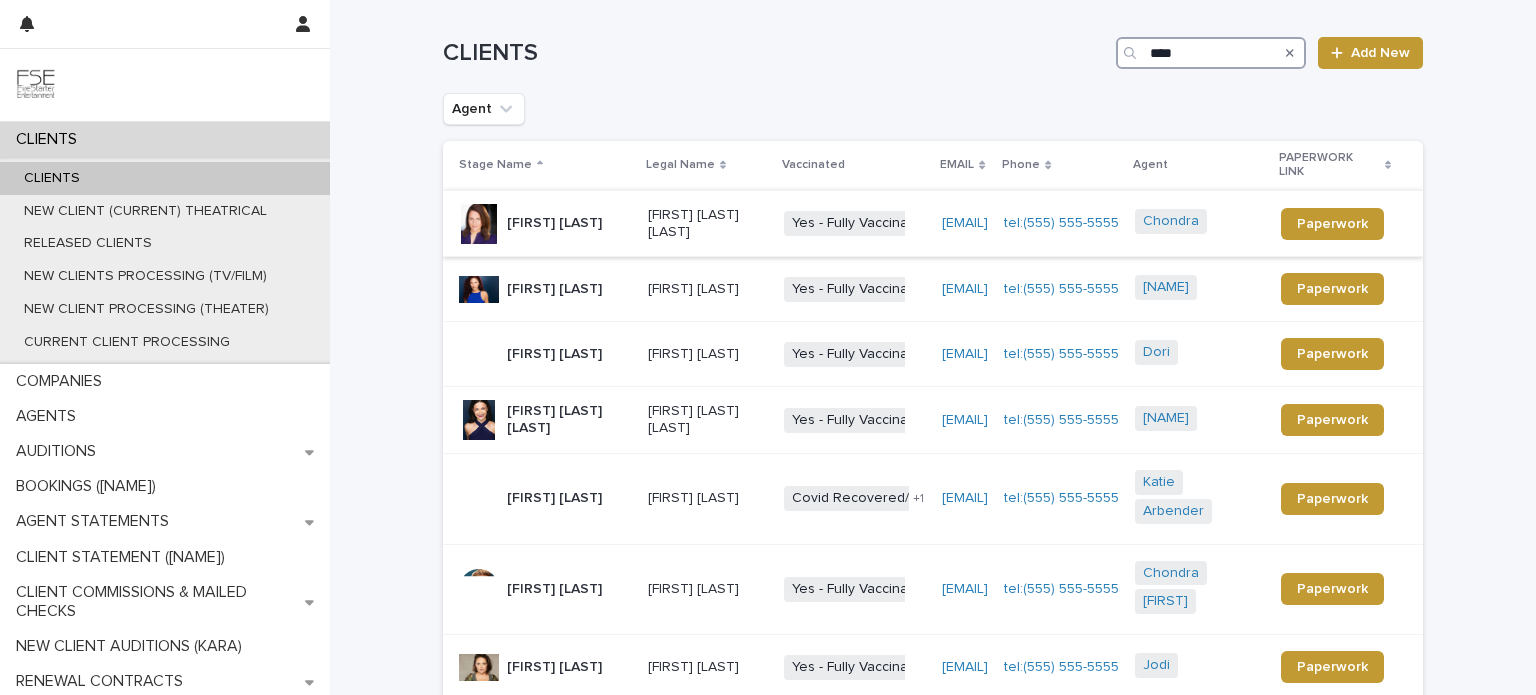 scroll, scrollTop: 0, scrollLeft: 0, axis: both 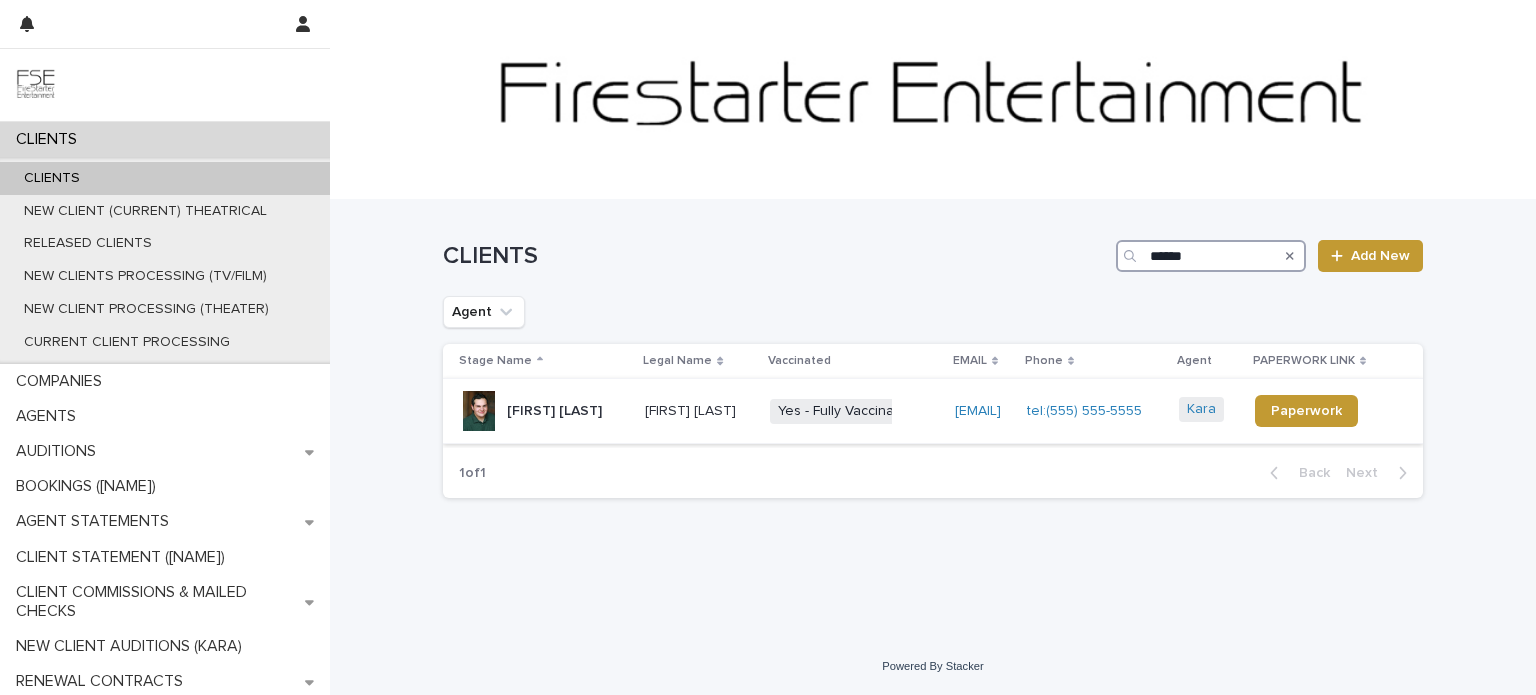 type on "******" 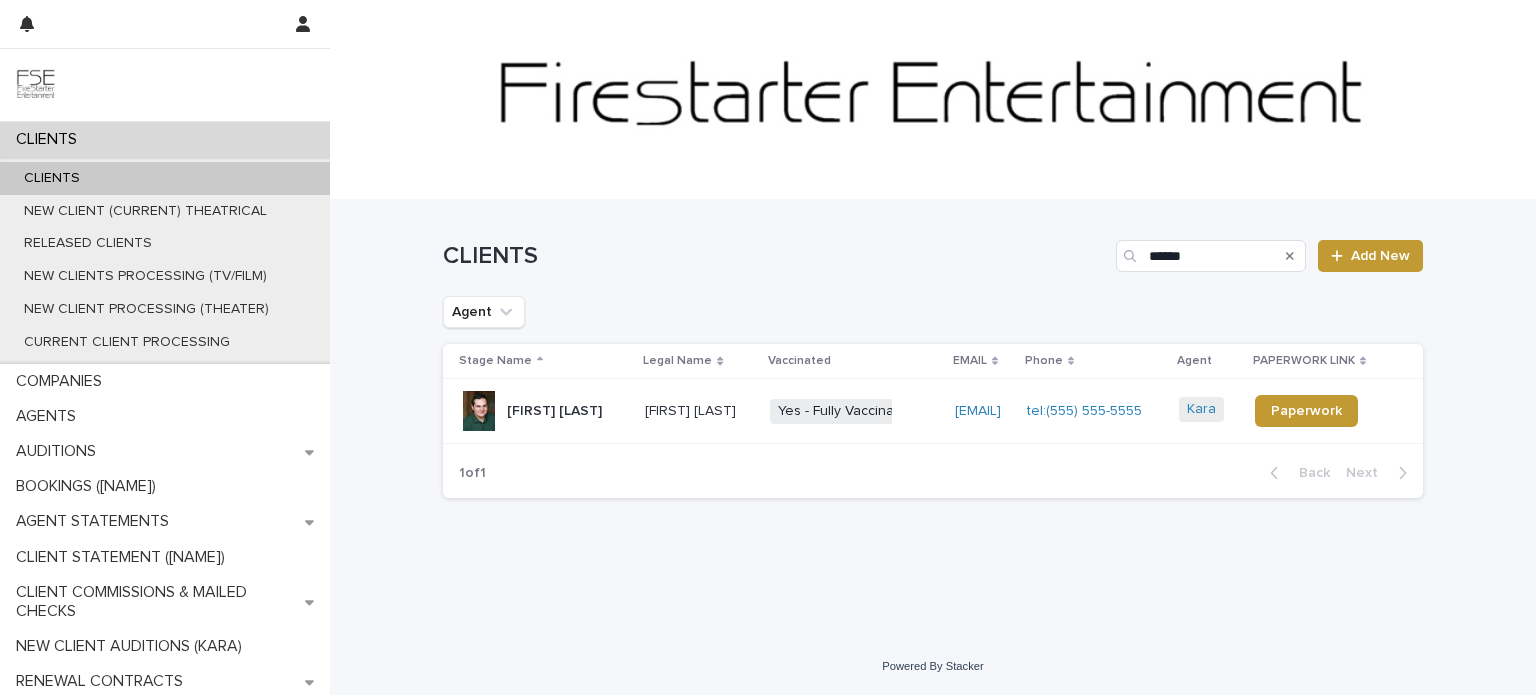 click on "[FIRST] [LAST]" at bounding box center (554, 411) 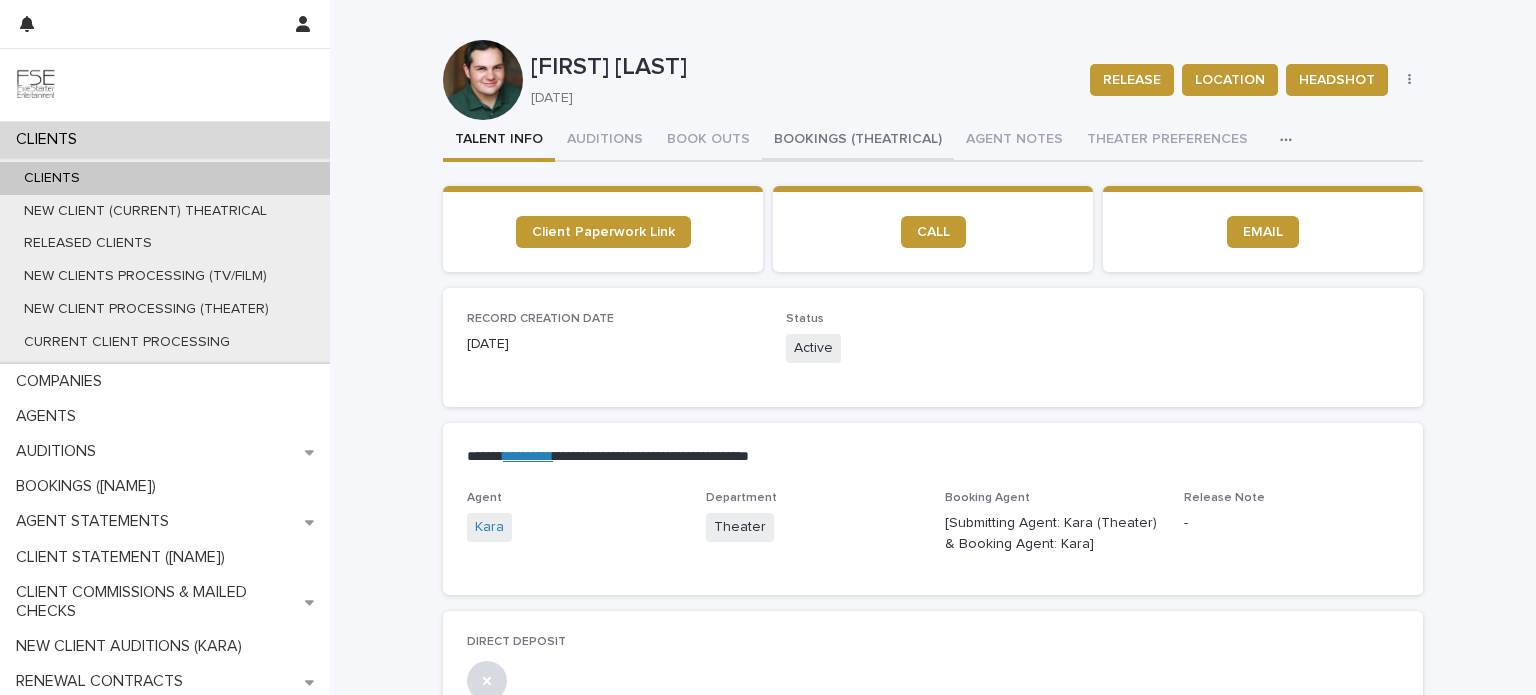 click on "BOOKINGS (THEATRICAL)" at bounding box center (858, 141) 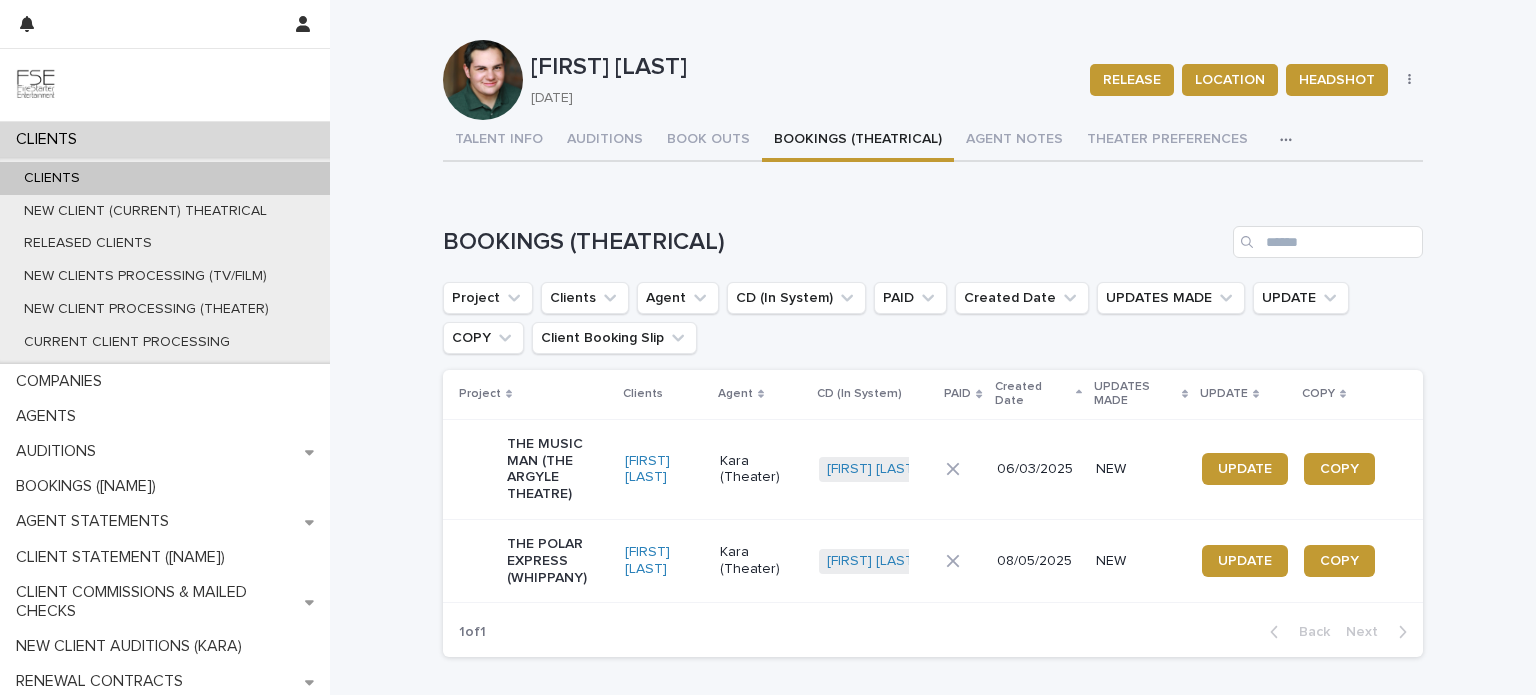 click on "THE POLAR EXPRESS (WHIPPANY)" at bounding box center [530, 560] 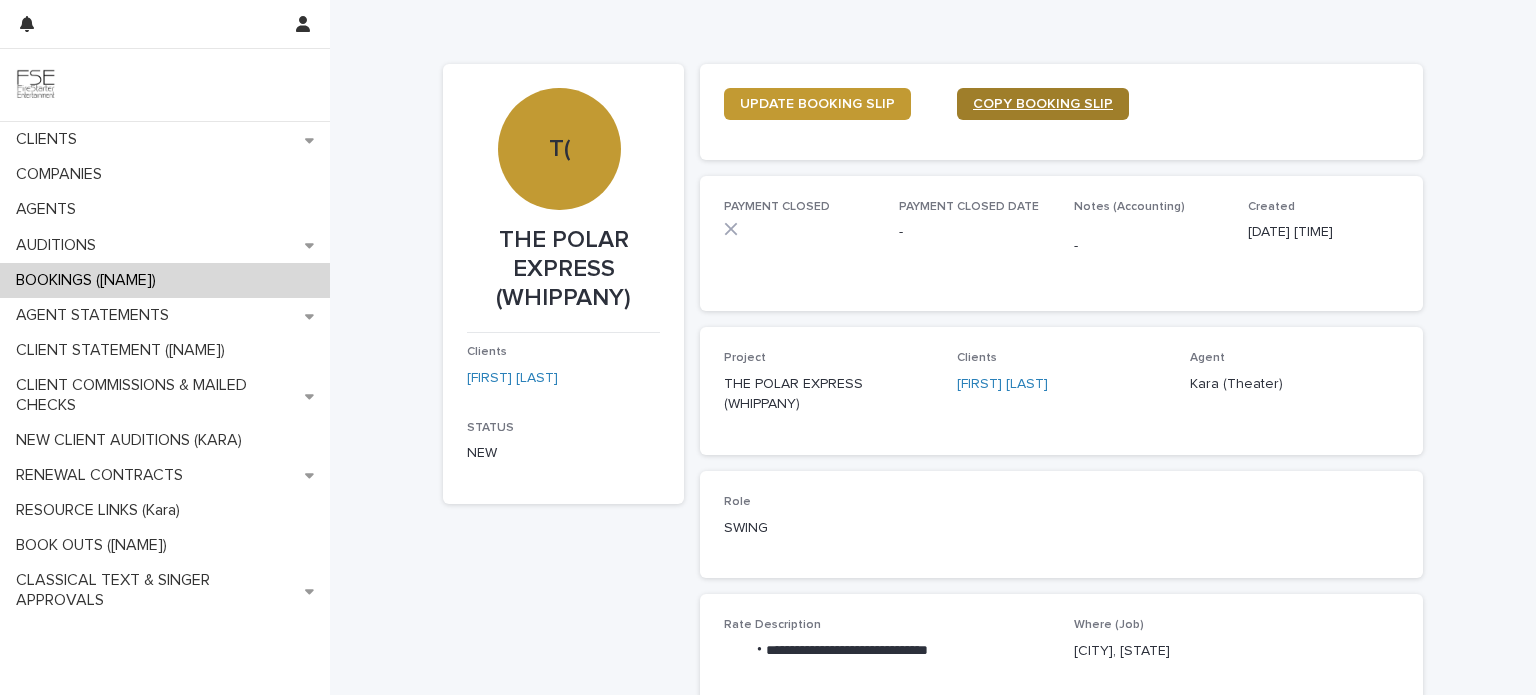 click on "COPY BOOKING SLIP" at bounding box center (1043, 104) 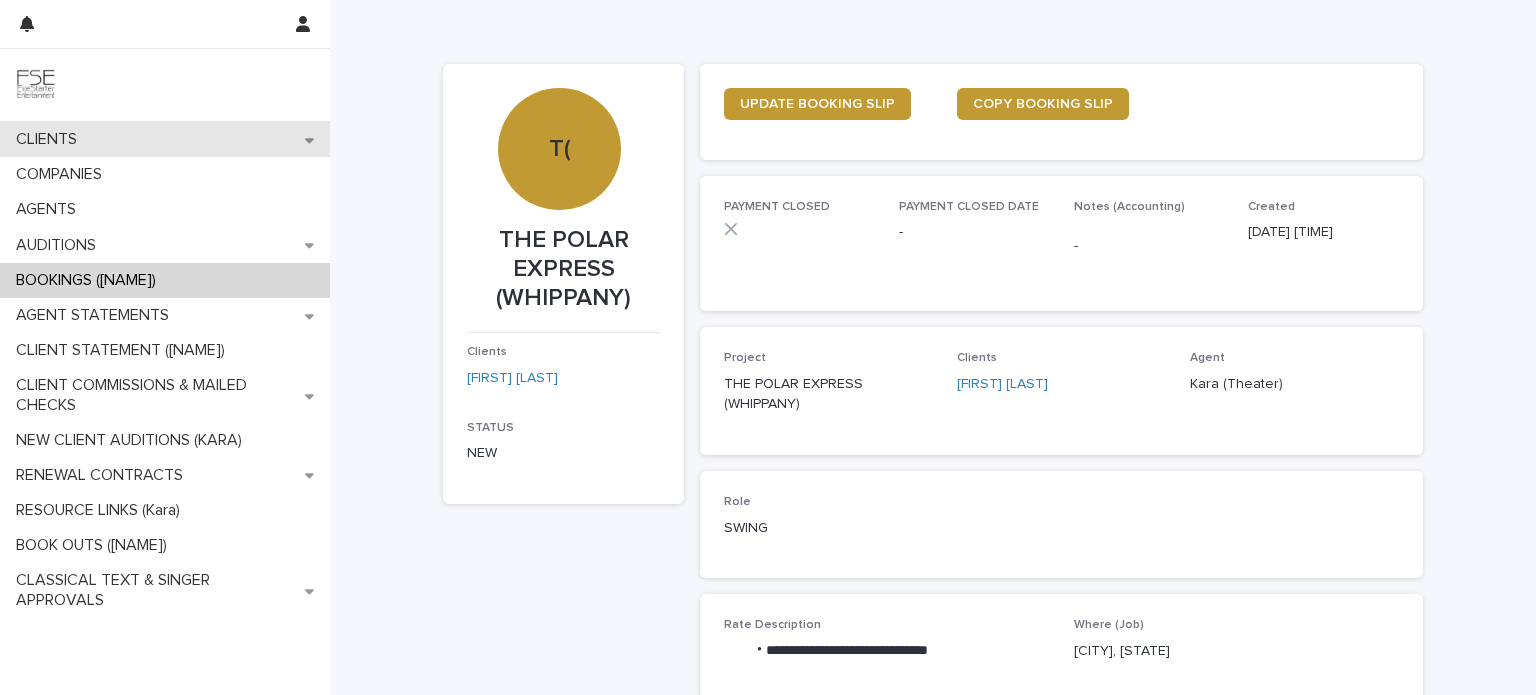 click on "CLIENTS" at bounding box center [165, 139] 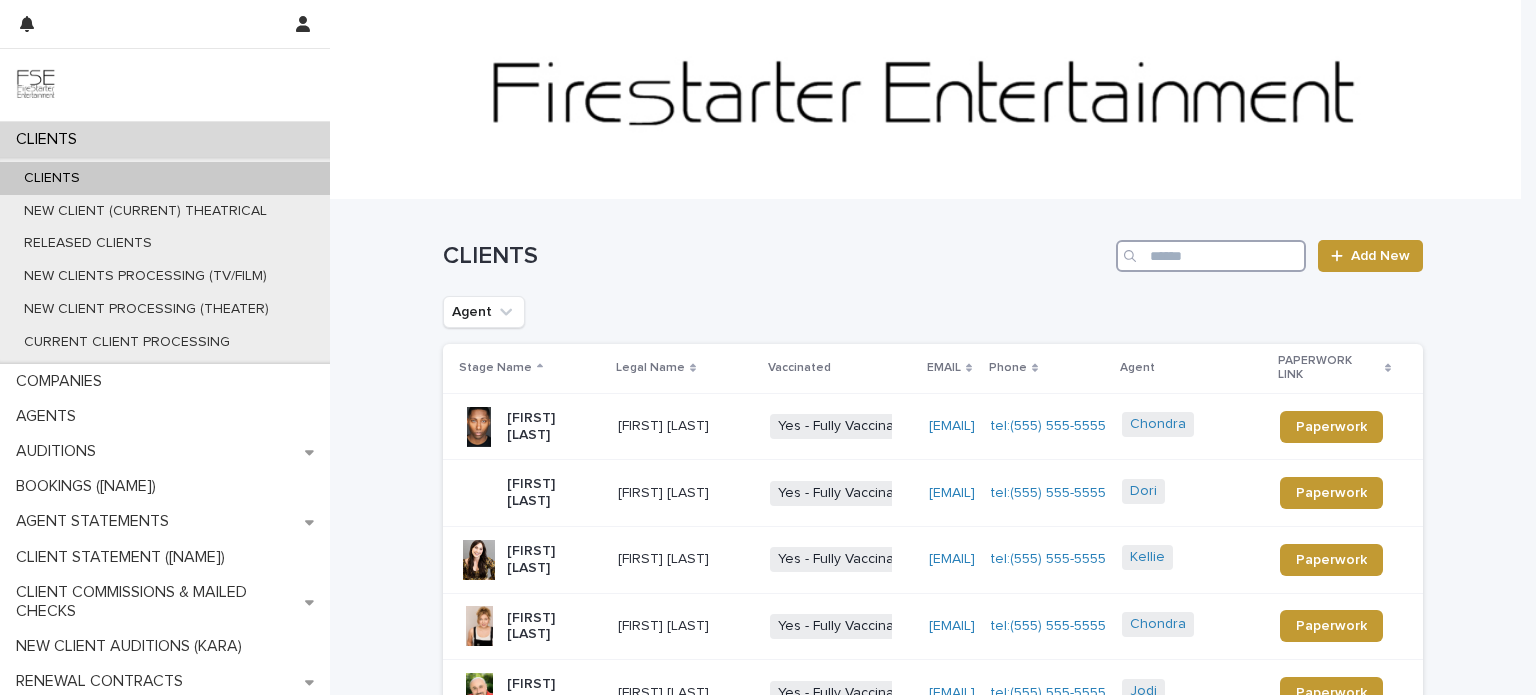 click at bounding box center [1211, 256] 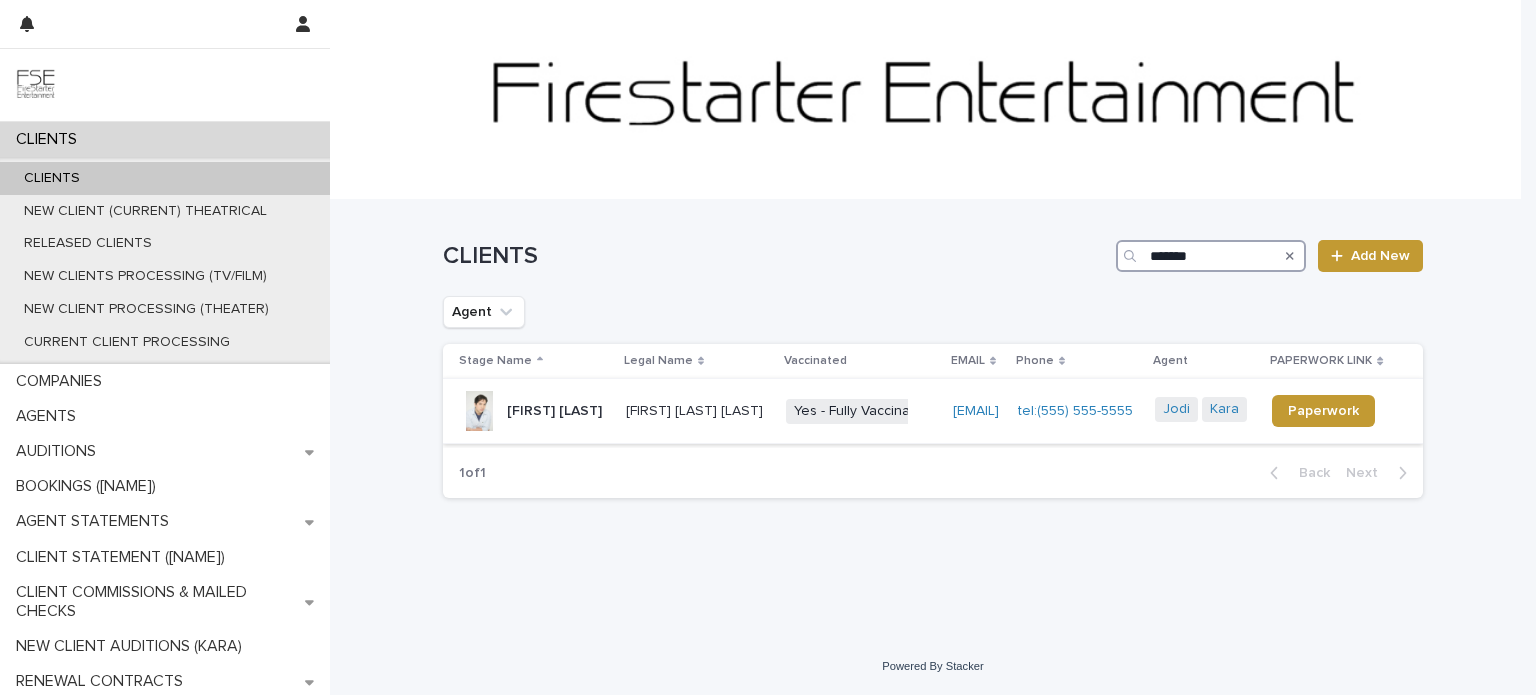type on "*******" 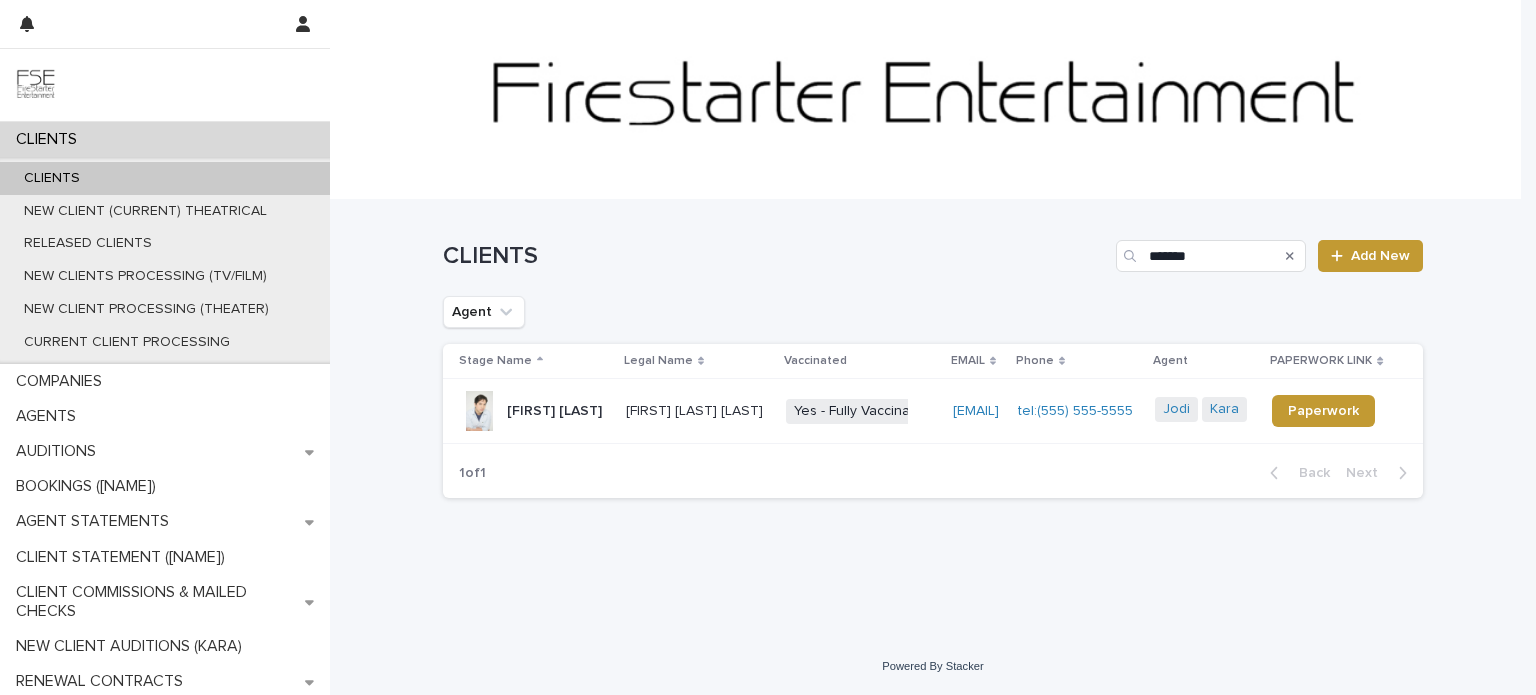 click on "[FIRST] [LAST]" at bounding box center [554, 411] 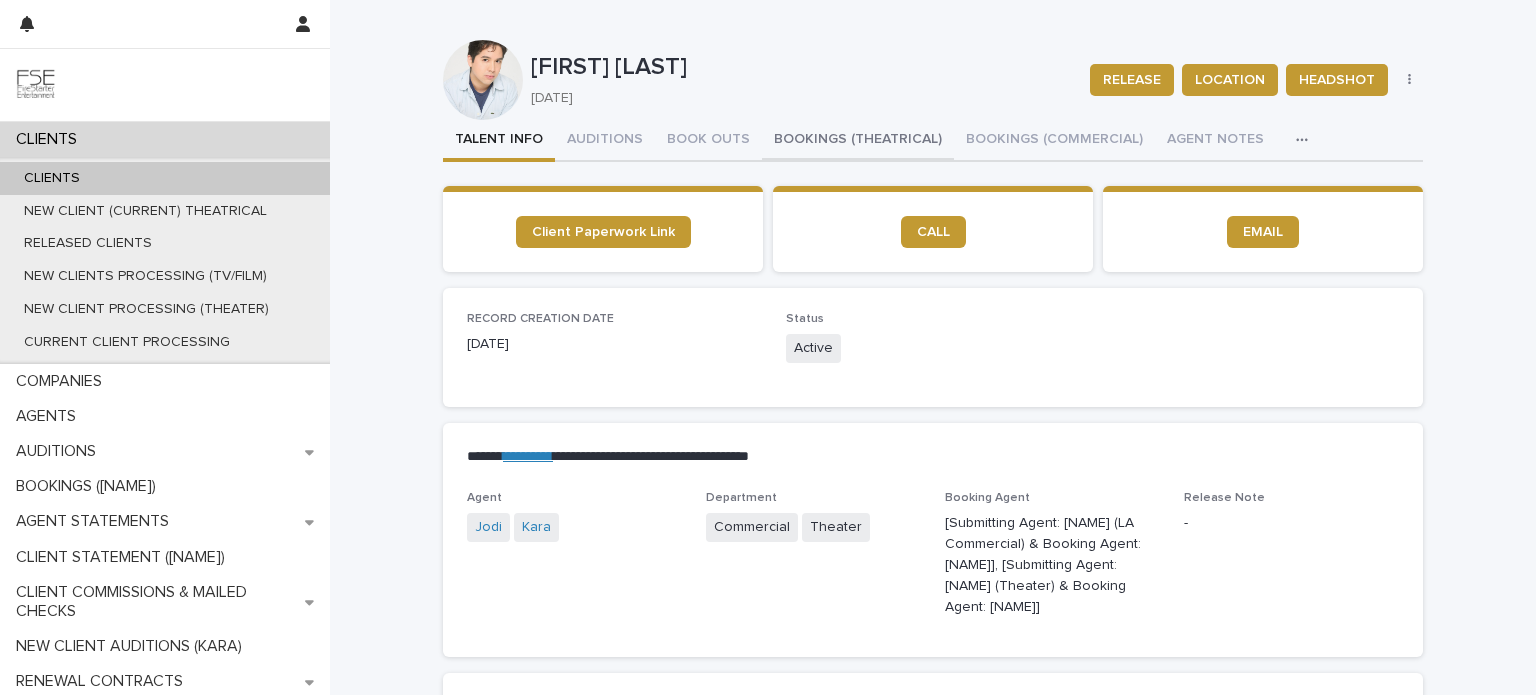 click on "BOOKINGS (THEATRICAL)" at bounding box center [858, 141] 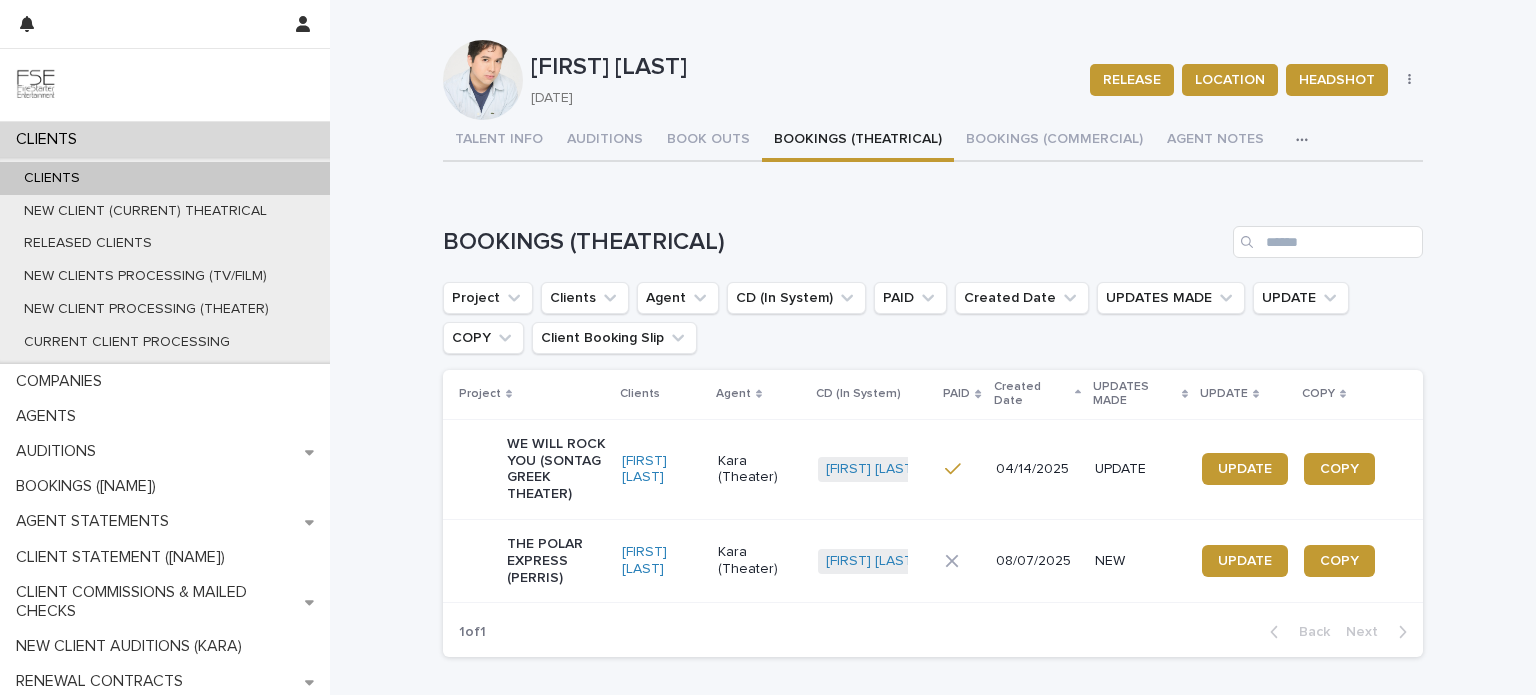 click on "THE POLAR EXPRESS (PERRIS)" at bounding box center [556, 561] 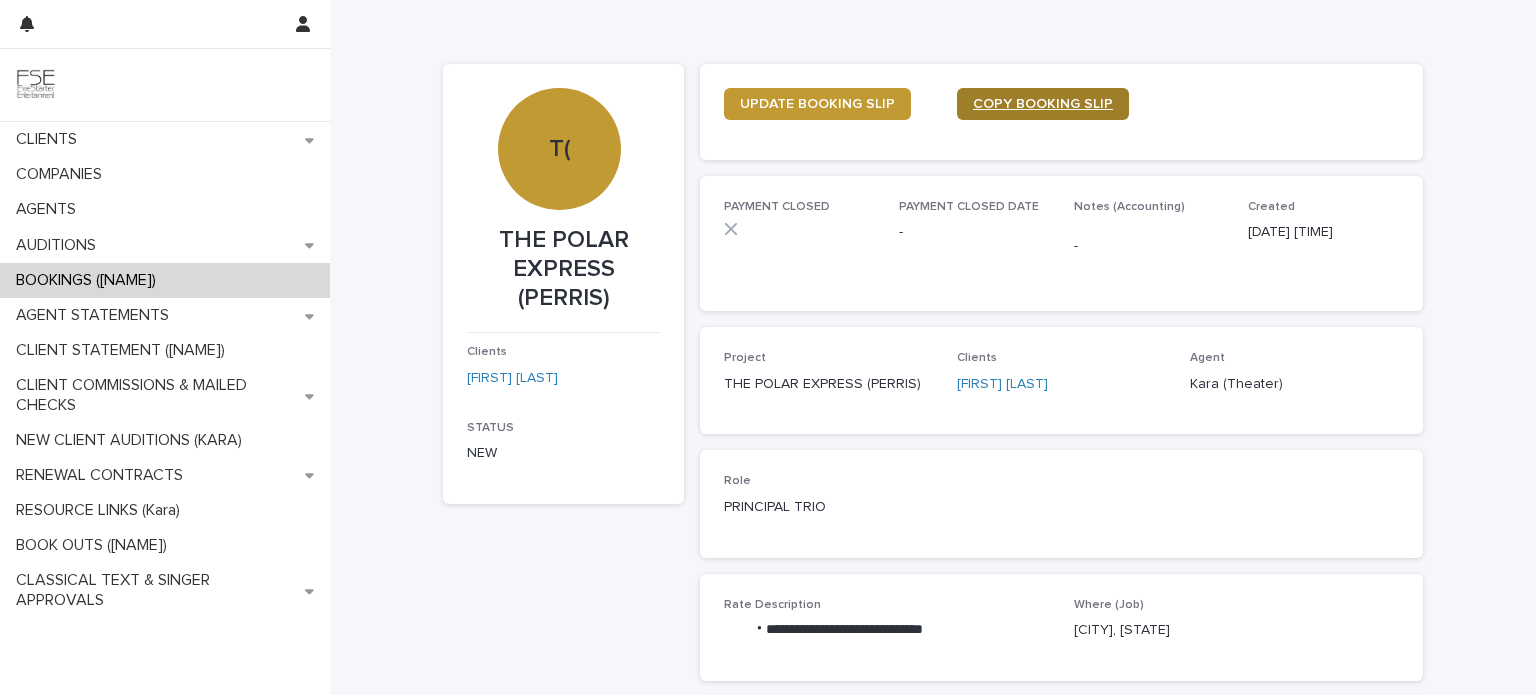 click on "COPY BOOKING SLIP" at bounding box center (1043, 104) 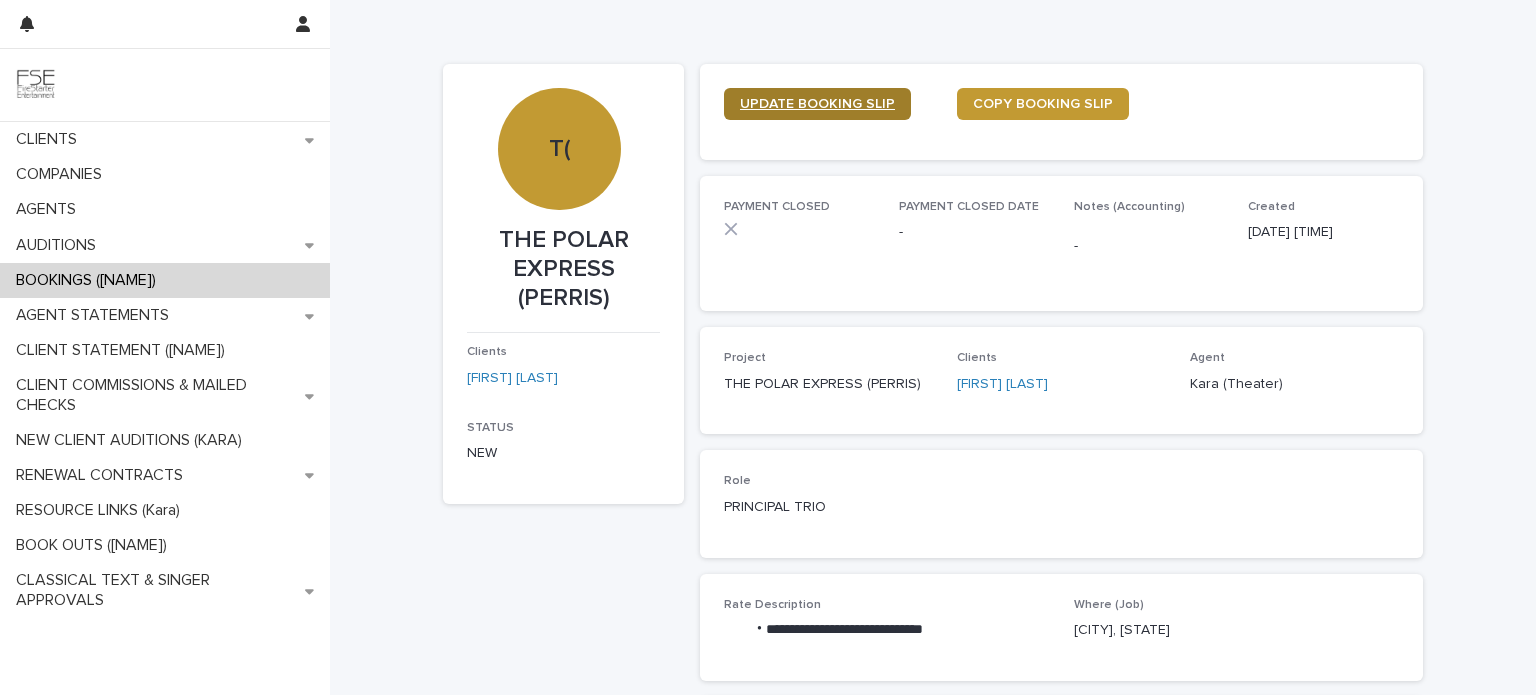 click on "UPDATE BOOKING SLIP" at bounding box center (817, 104) 